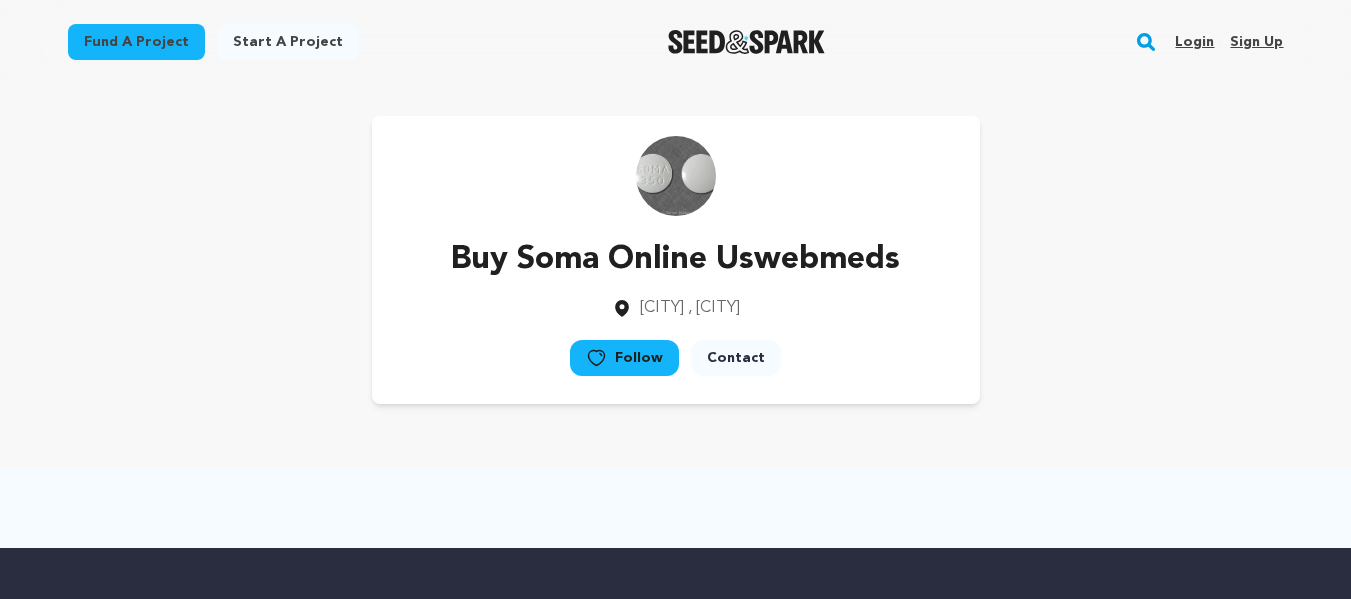 click on "Sign up" at bounding box center [1256, 42] 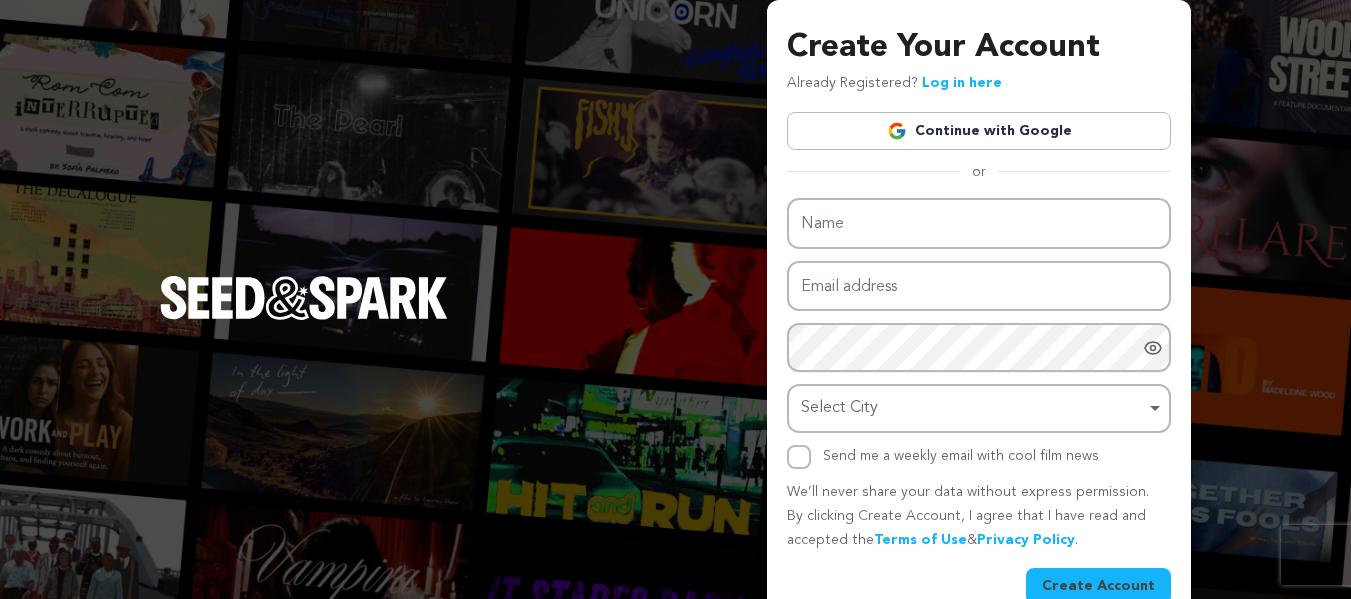 scroll, scrollTop: 0, scrollLeft: 0, axis: both 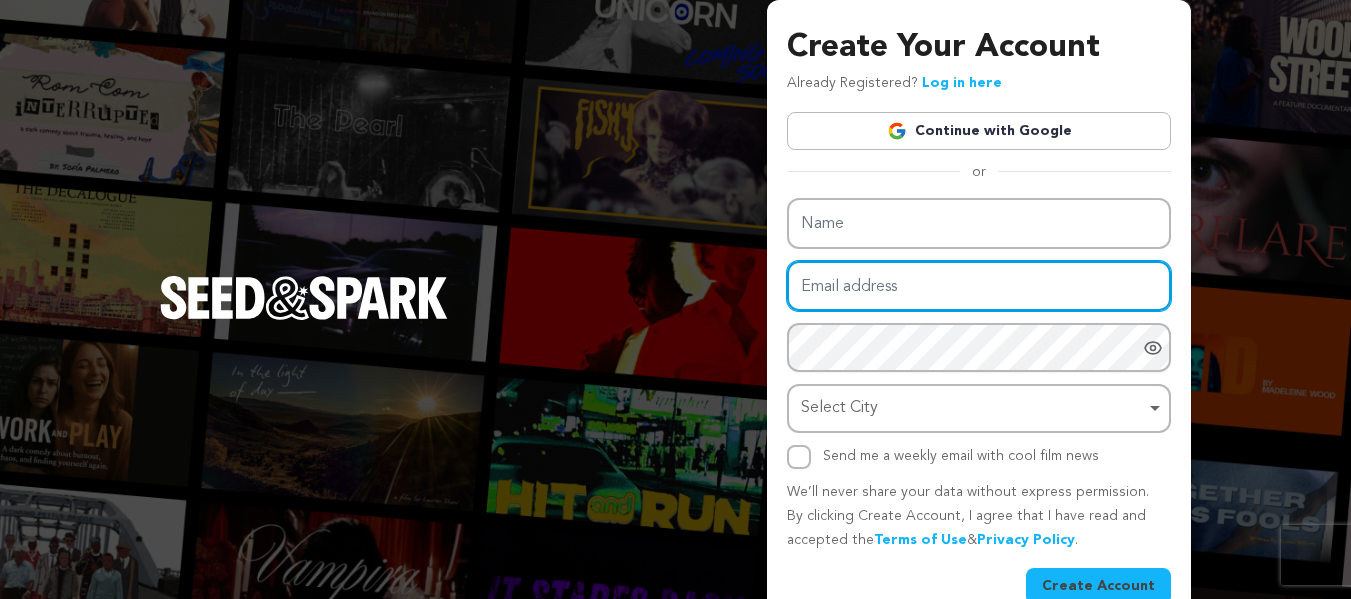 type on "nancywadhe0+aa9c1@gmail.com" 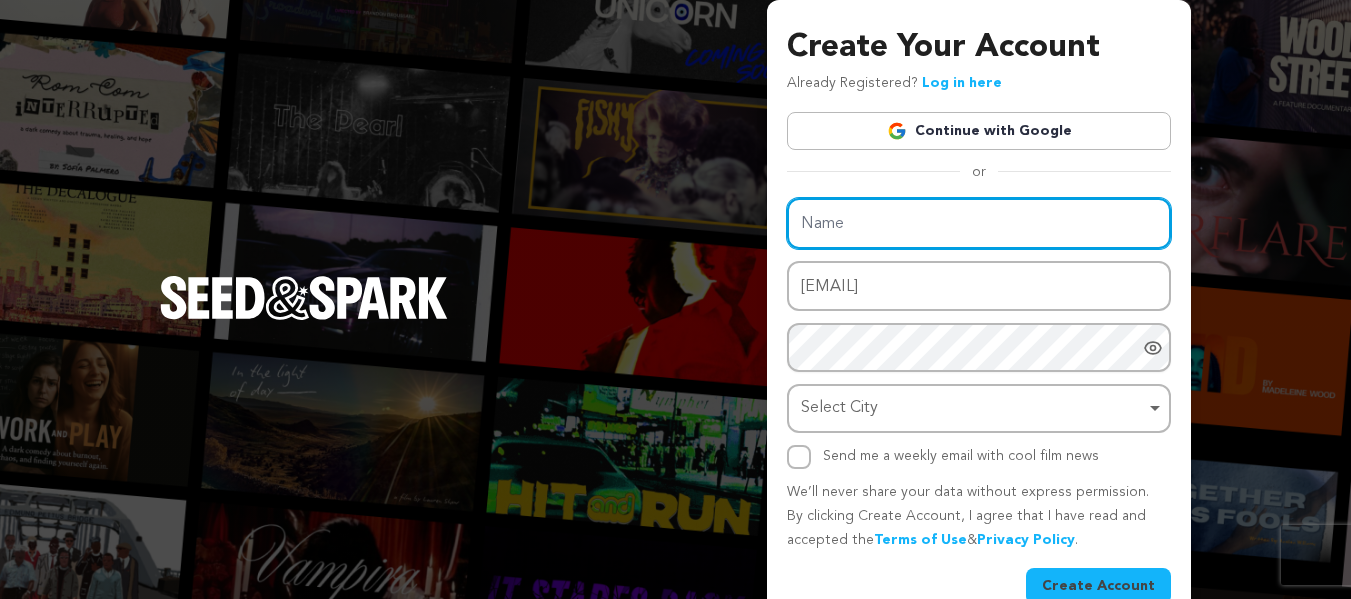 click on "Name" at bounding box center [979, 223] 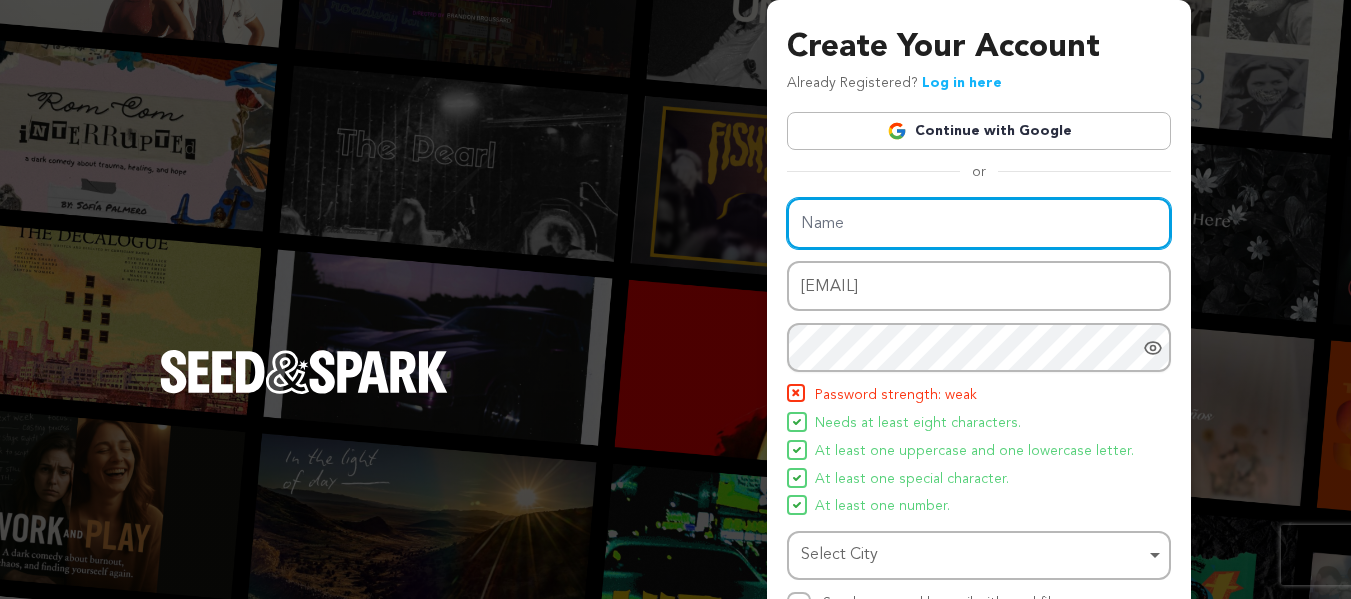 paste on "Clonazepam 2mg Online | Buy Clonazepam Online" 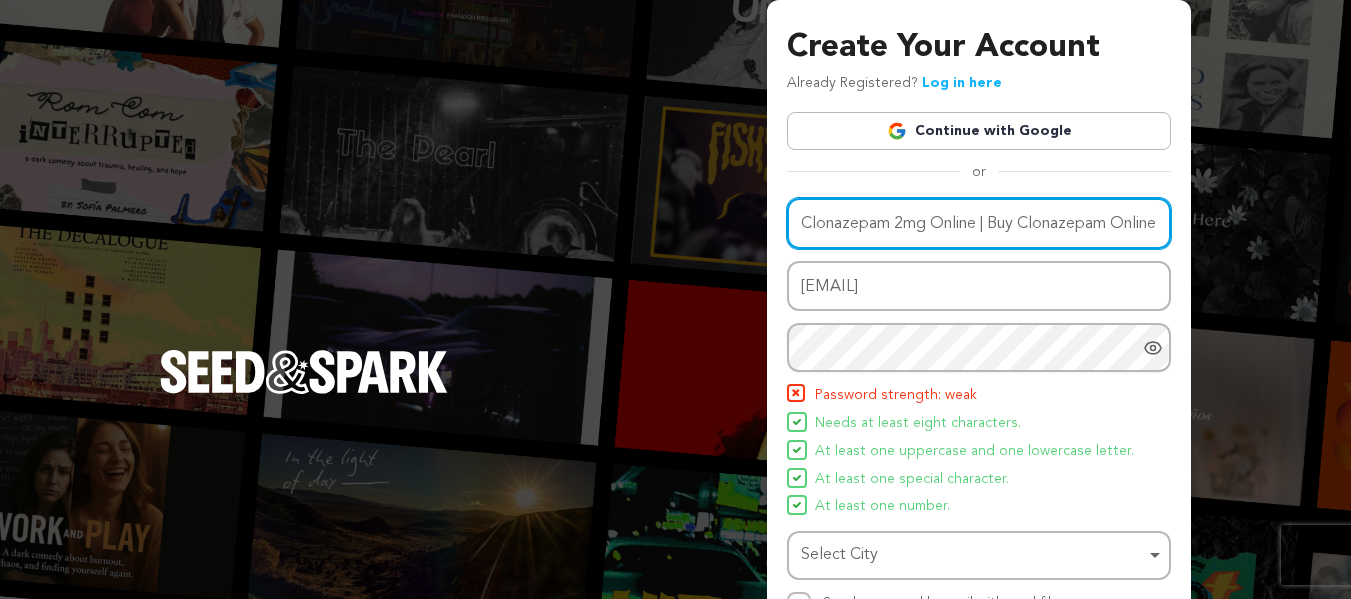 scroll, scrollTop: 0, scrollLeft: 6, axis: horizontal 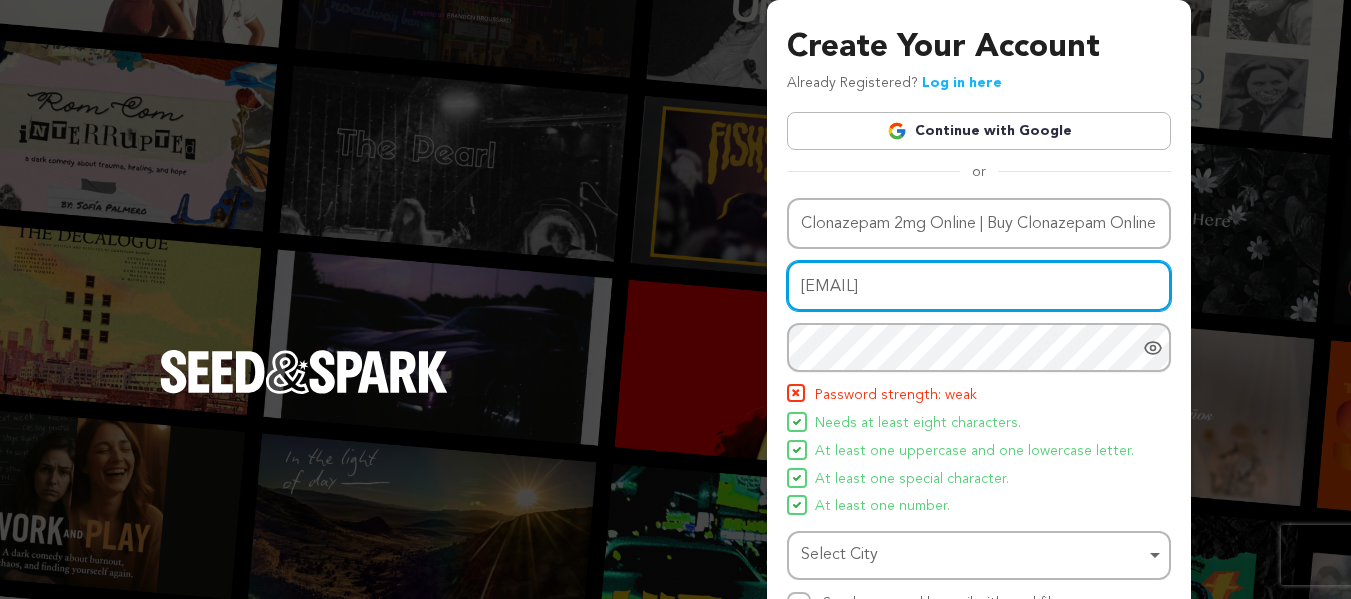 click on "nancywadhe0+aa9c1@gmail.com" at bounding box center (979, 286) 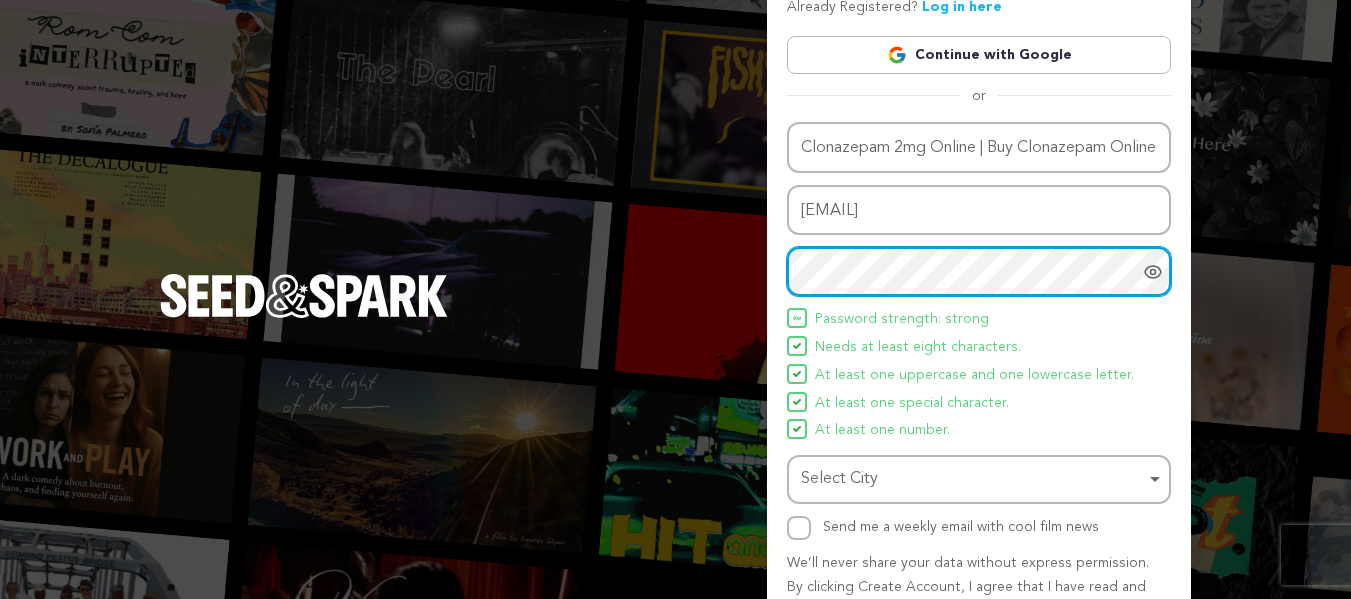 scroll, scrollTop: 184, scrollLeft: 0, axis: vertical 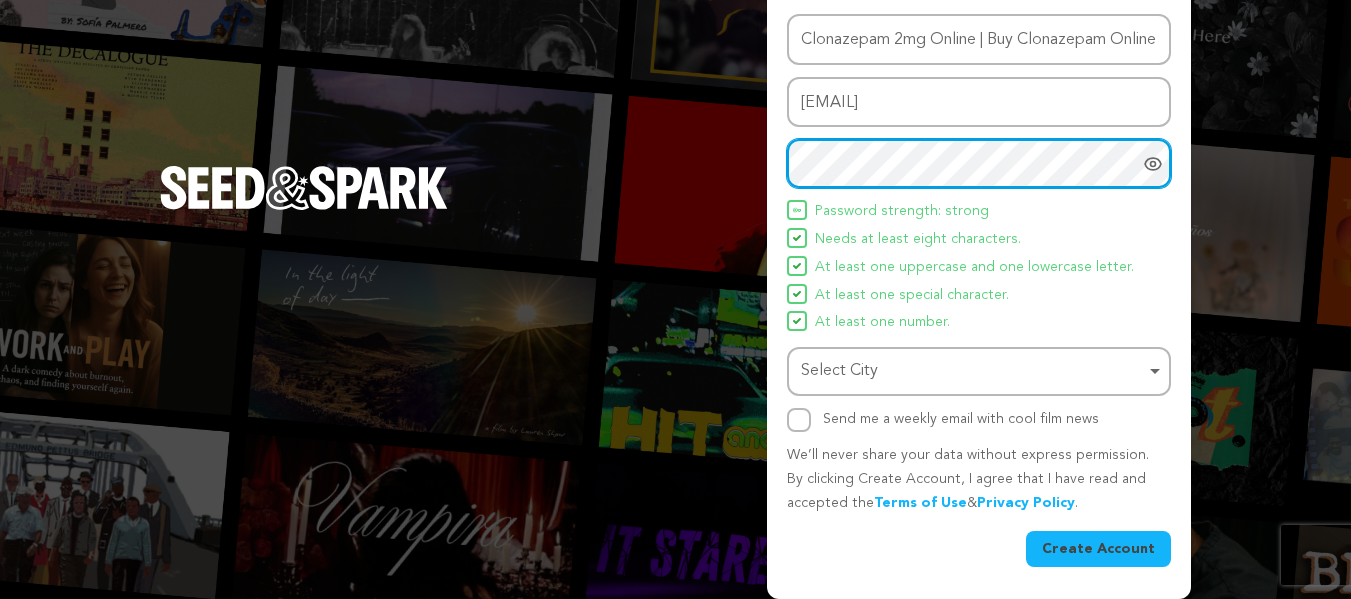 click on "Select City Remove item" at bounding box center [973, 371] 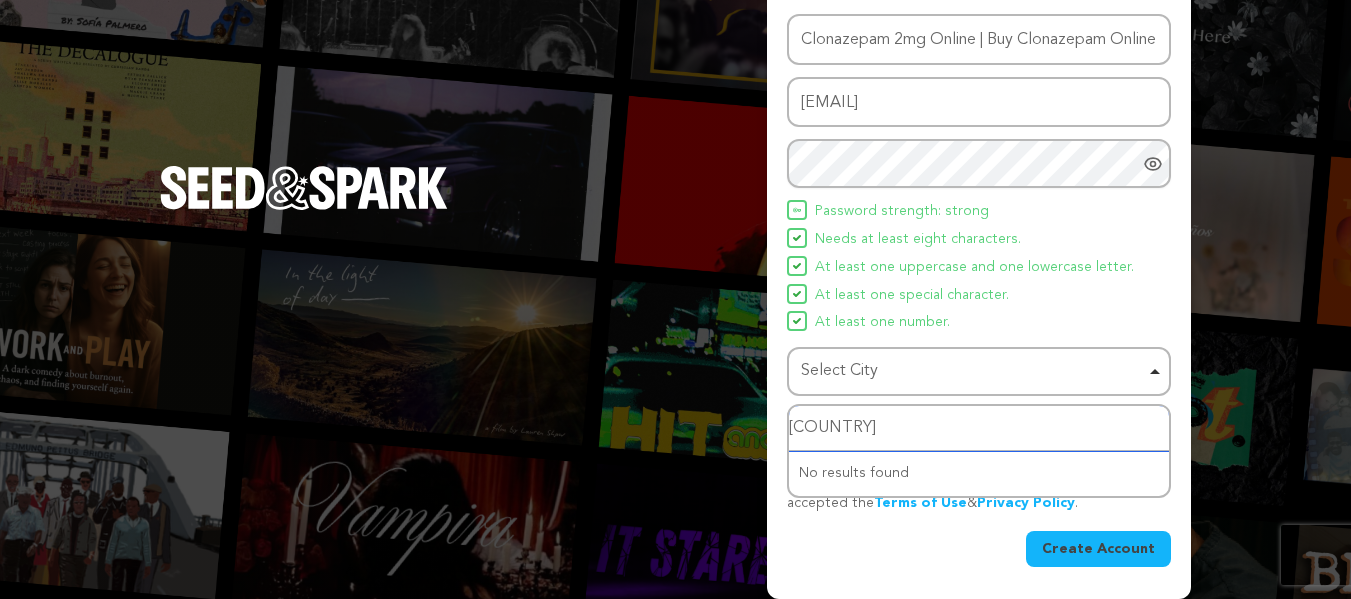 type on "United State" 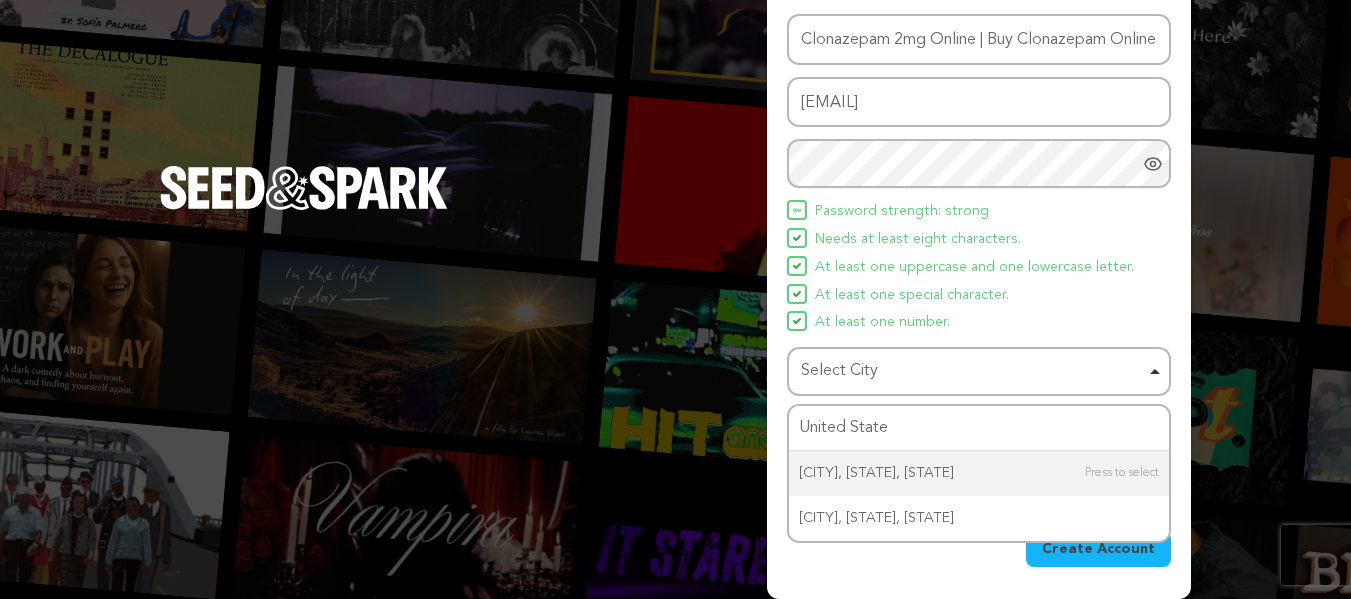 type 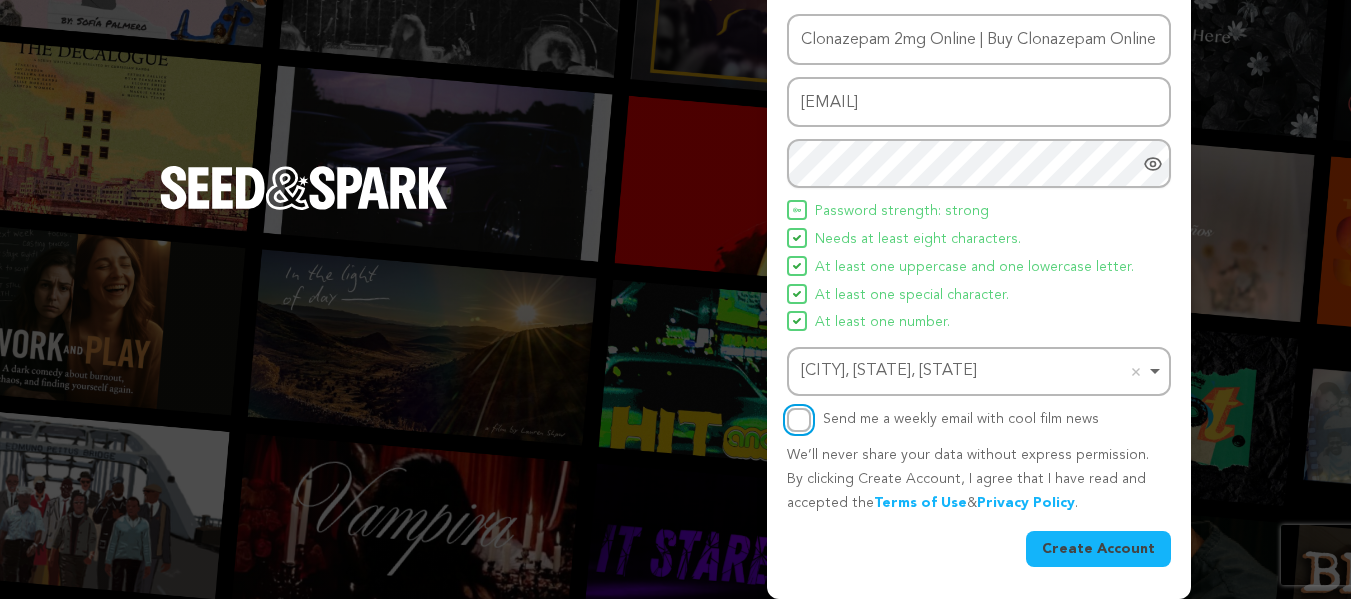 click on "Send me a weekly email with cool film news" at bounding box center [799, 420] 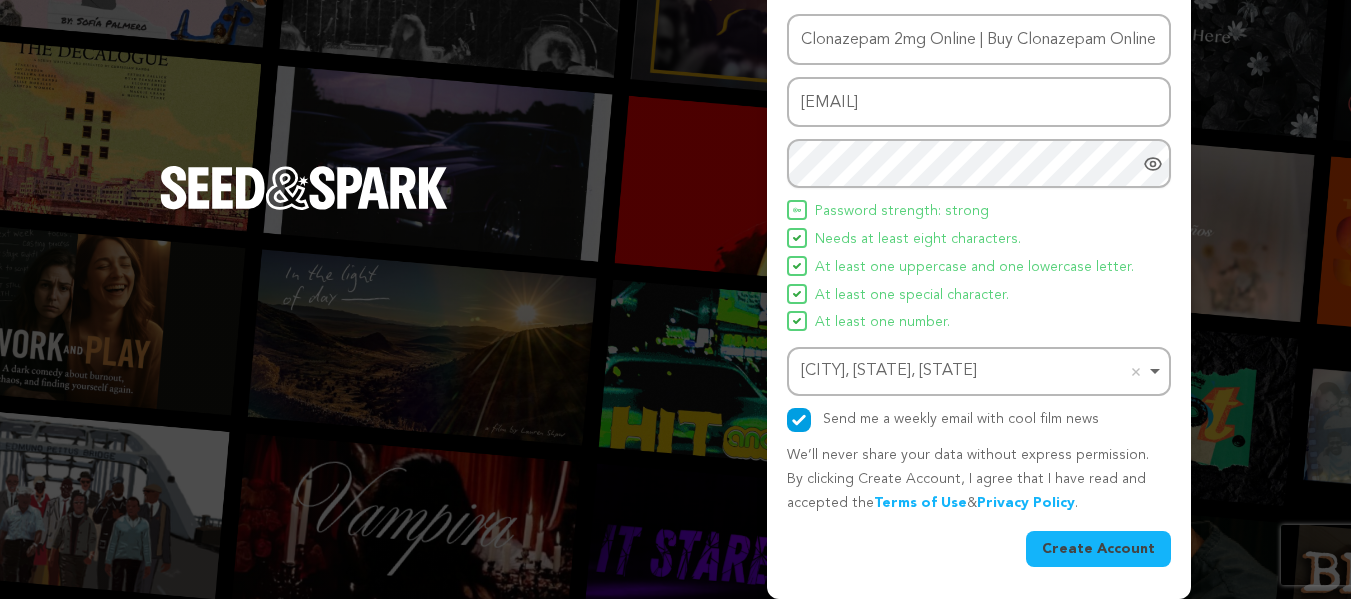 click on "Create Account" at bounding box center (1098, 549) 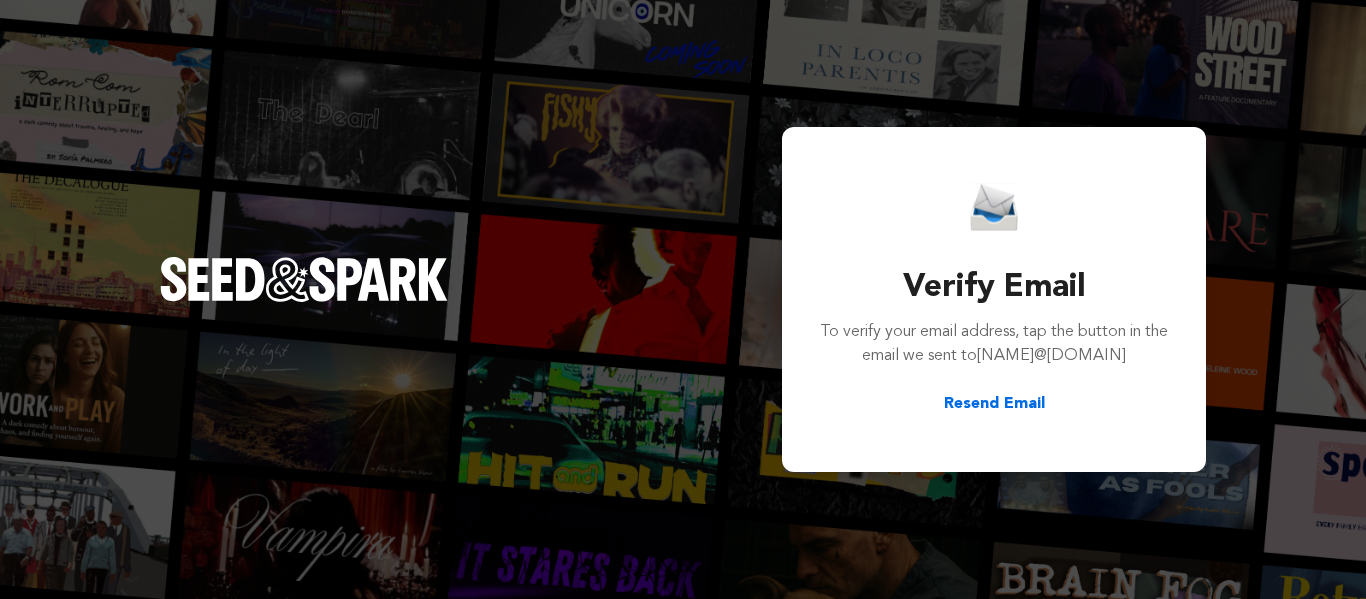 scroll, scrollTop: 0, scrollLeft: 0, axis: both 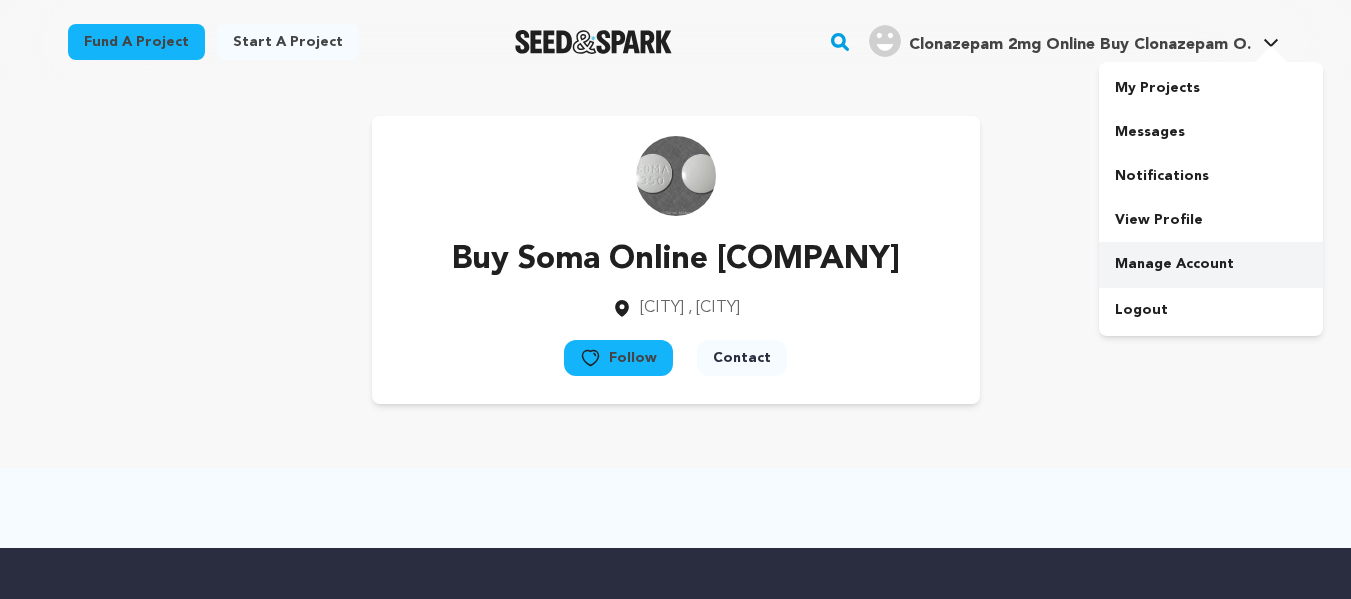 click on "Manage Account" at bounding box center (1211, 264) 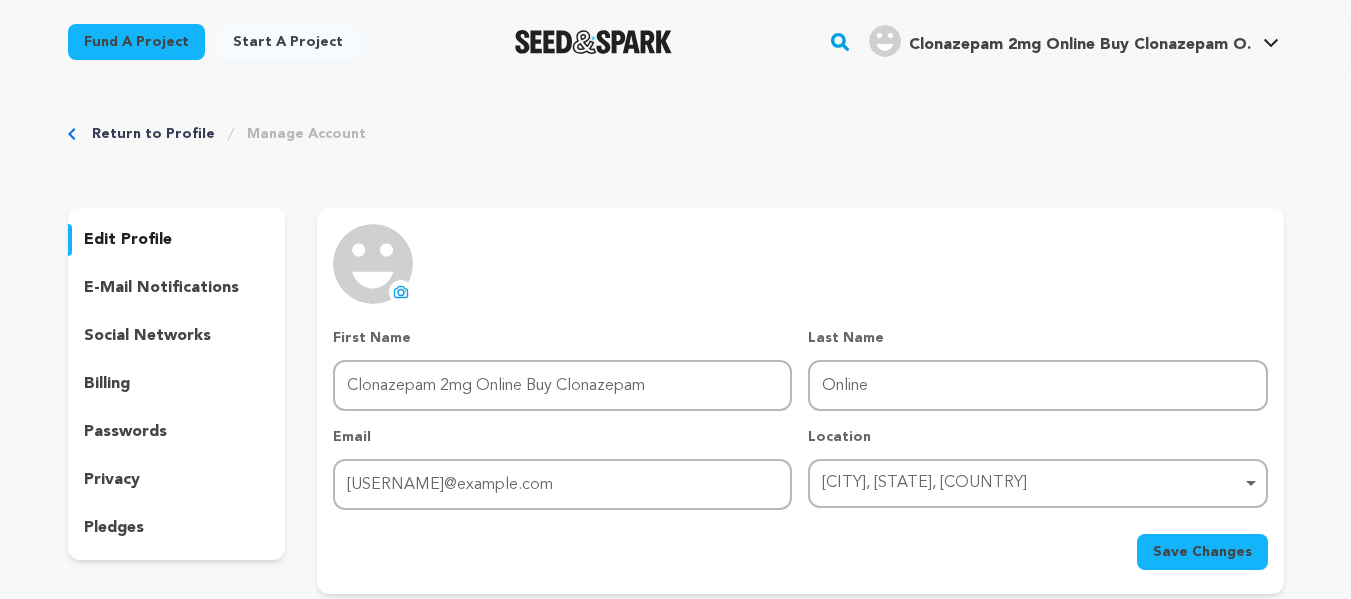 scroll, scrollTop: 0, scrollLeft: 0, axis: both 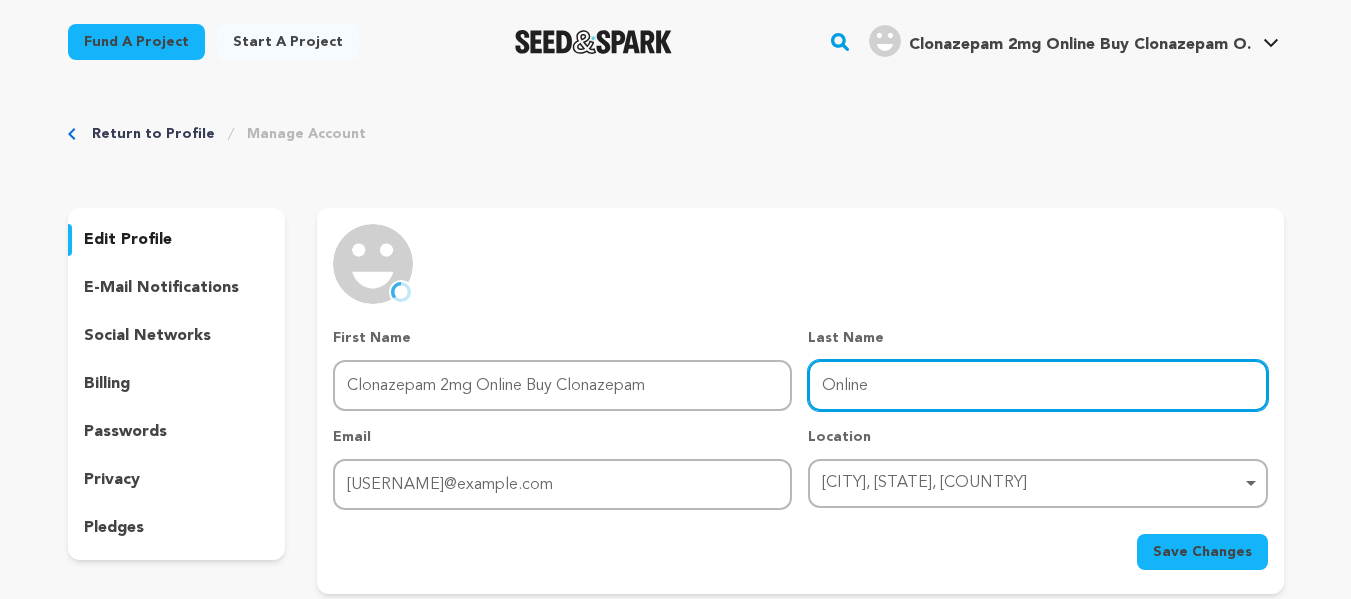 click on "Online" at bounding box center (1037, 385) 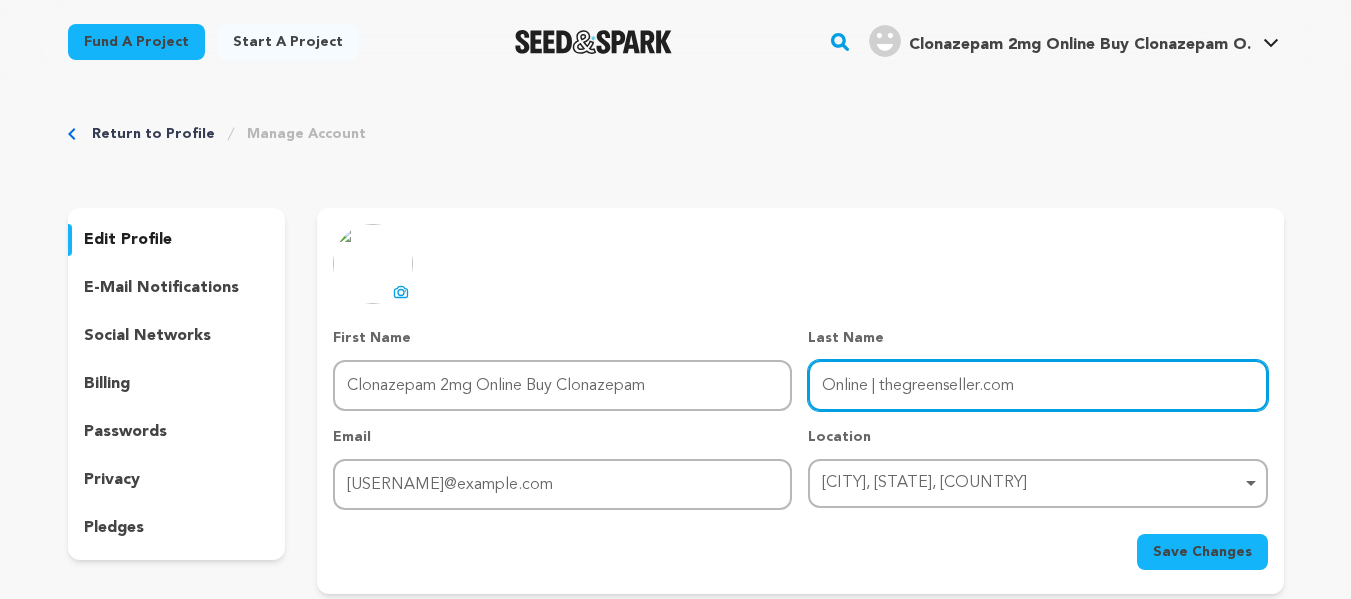 type on "Online | thegreenseller.com" 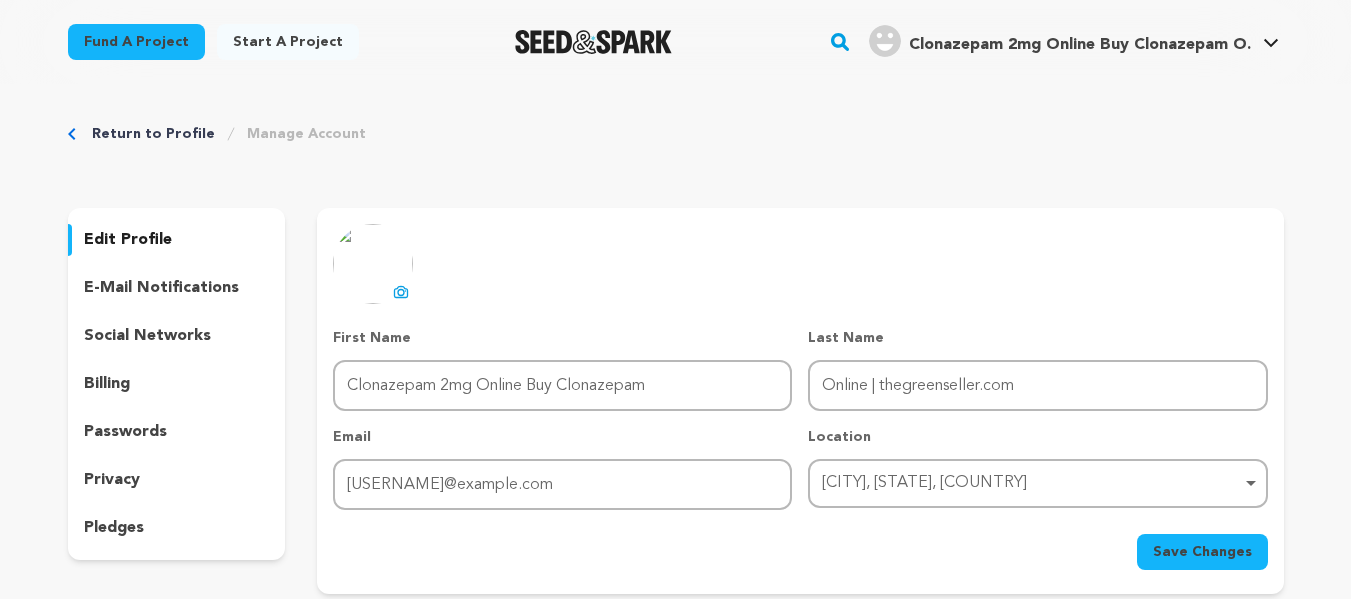 click on "Save Changes" at bounding box center [1202, 552] 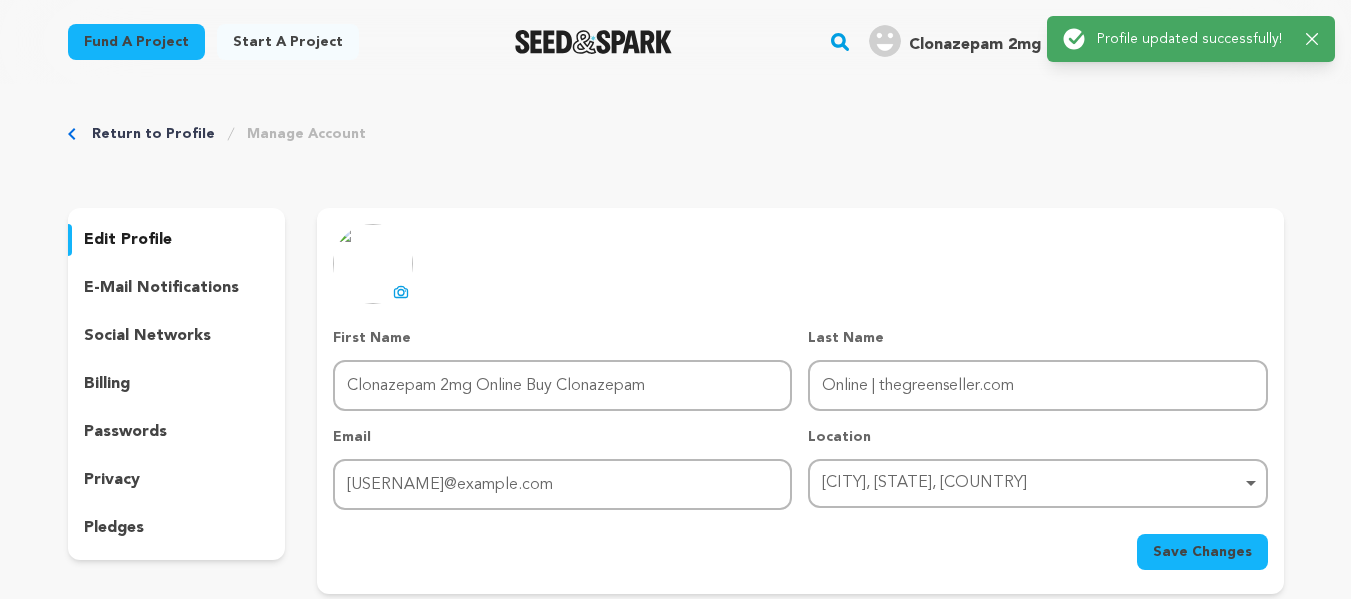 click 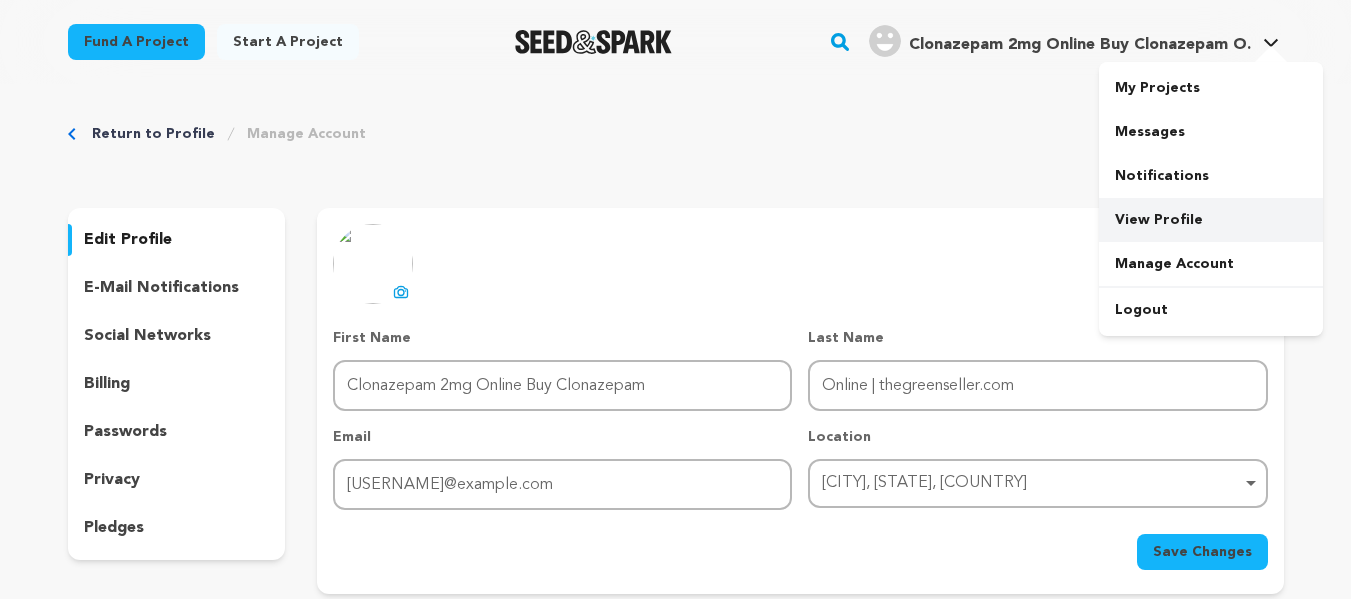 click on "View Profile" at bounding box center (1211, 220) 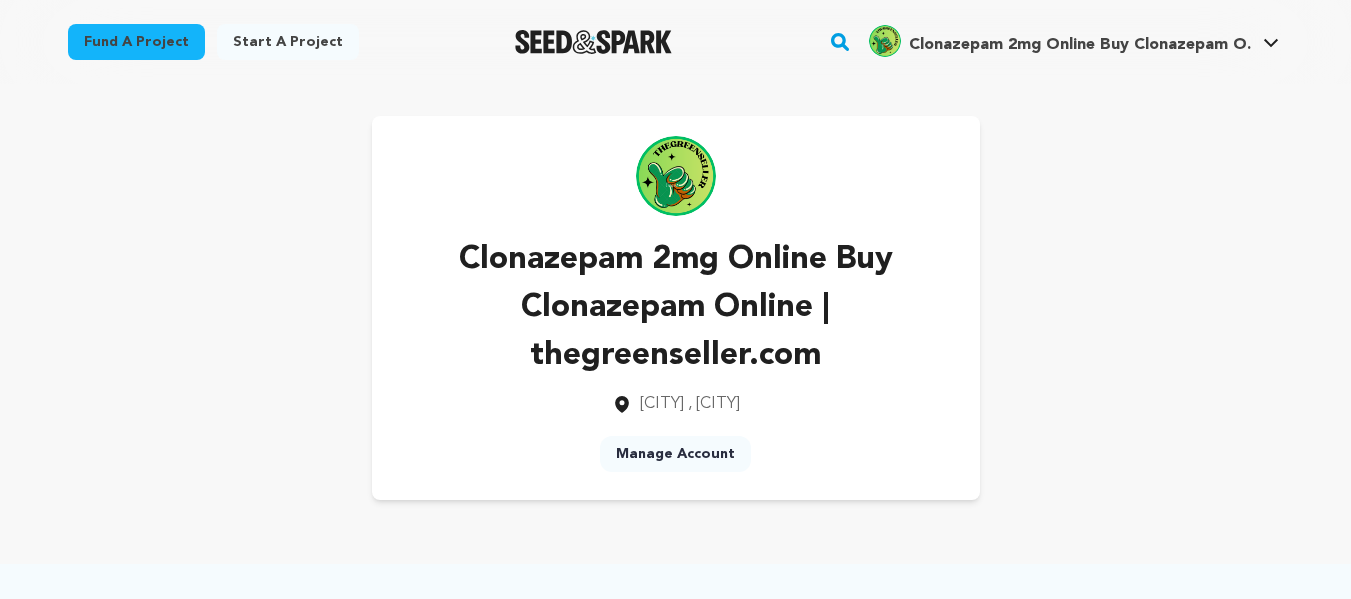 scroll, scrollTop: 0, scrollLeft: 0, axis: both 